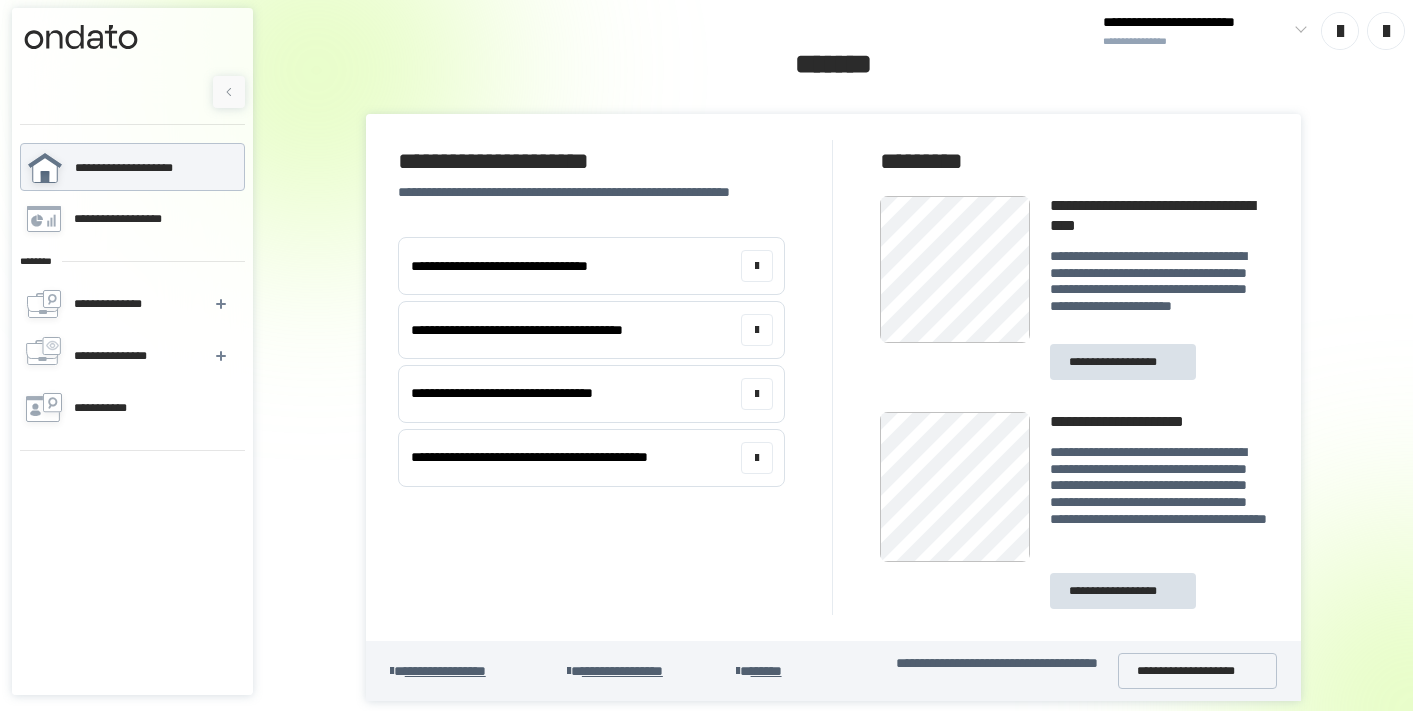 scroll, scrollTop: 0, scrollLeft: 0, axis: both 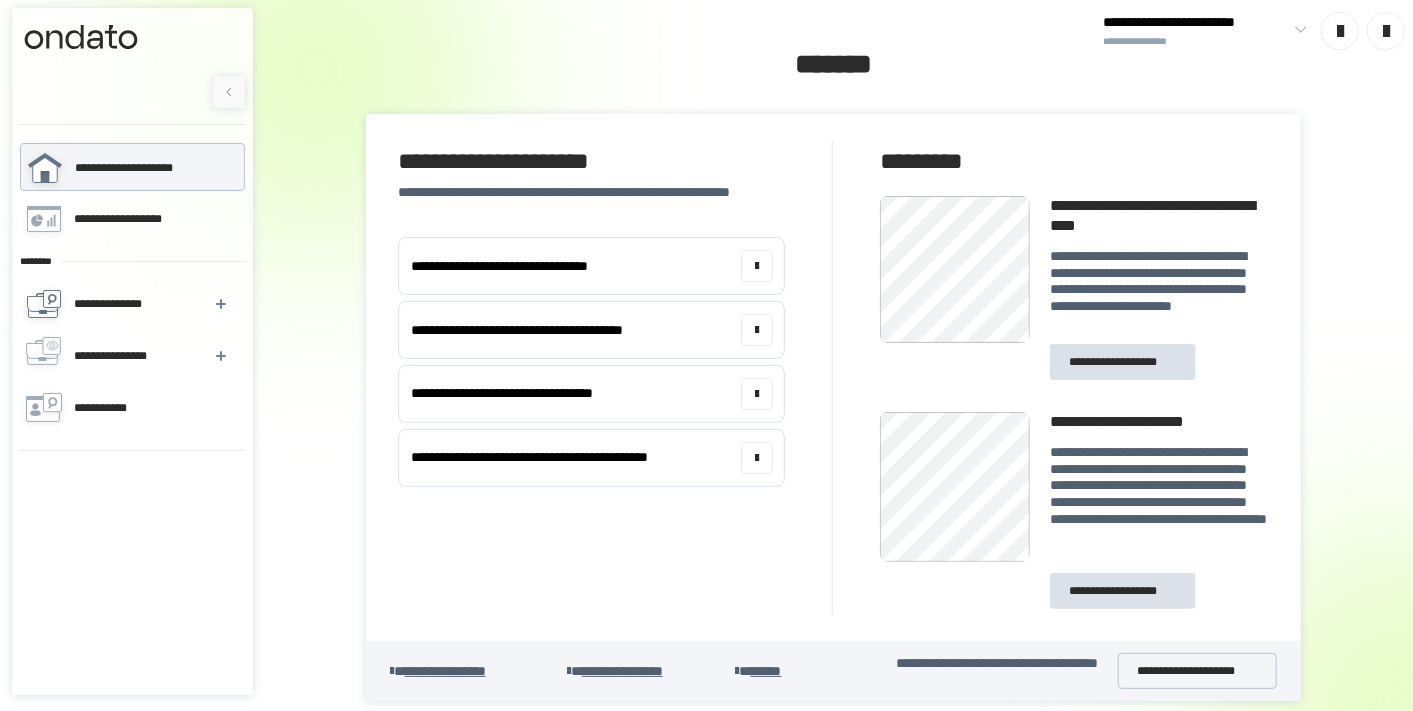 click on "**********" at bounding box center (113, 304) 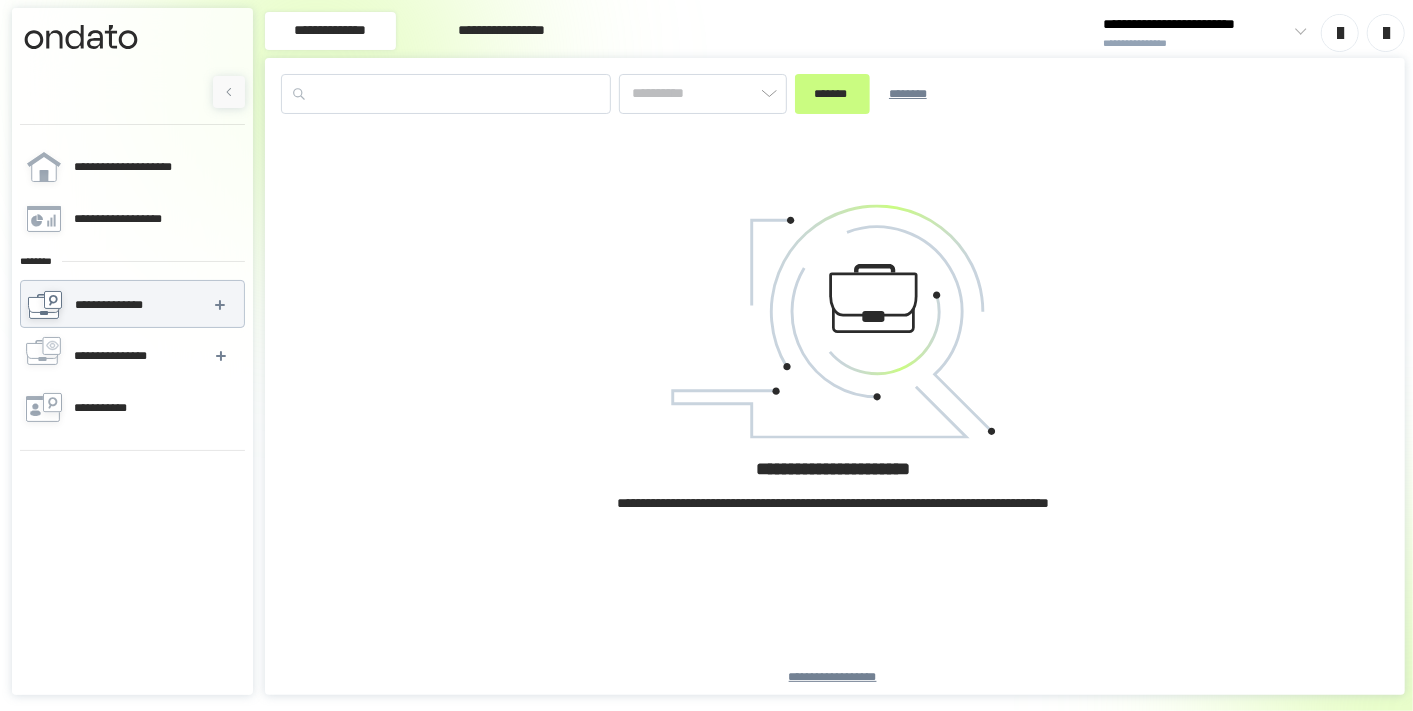 type on "*******" 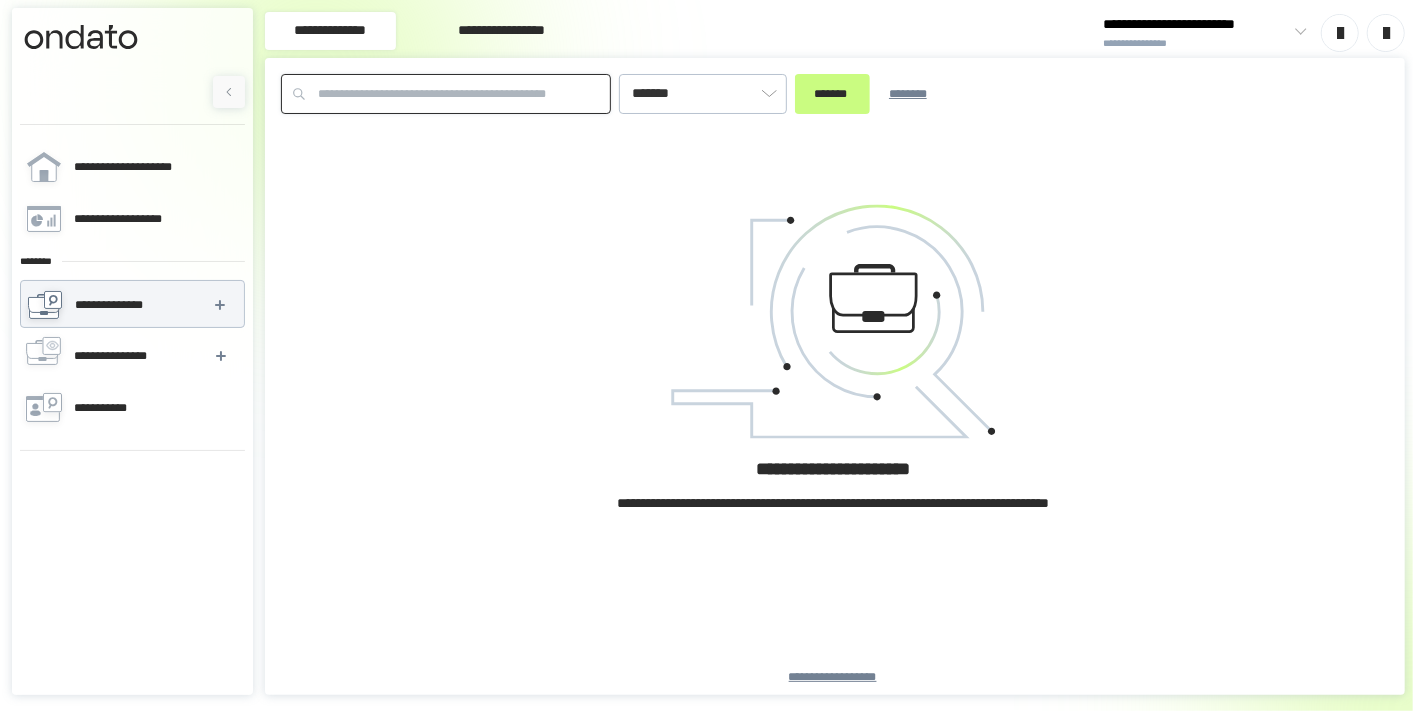 click at bounding box center [446, 94] 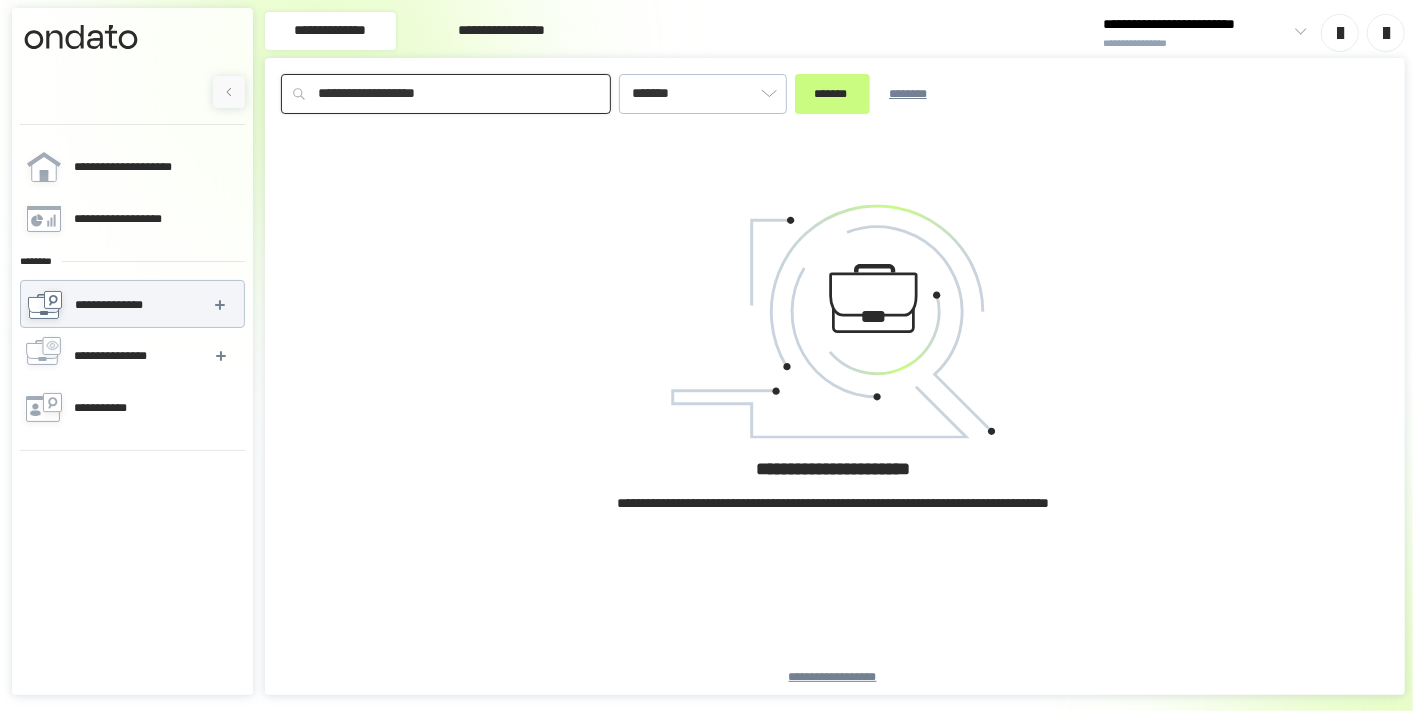 type on "**********" 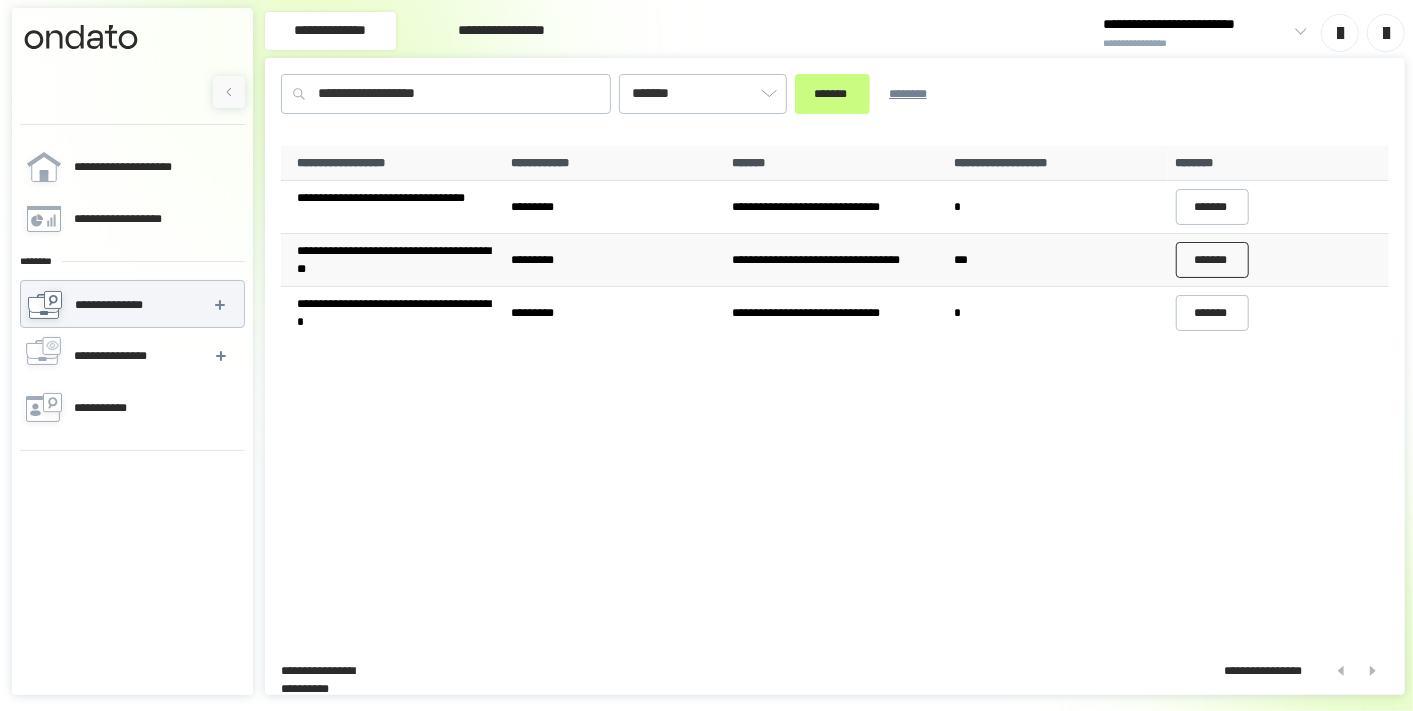 click on "*******" at bounding box center [1213, 260] 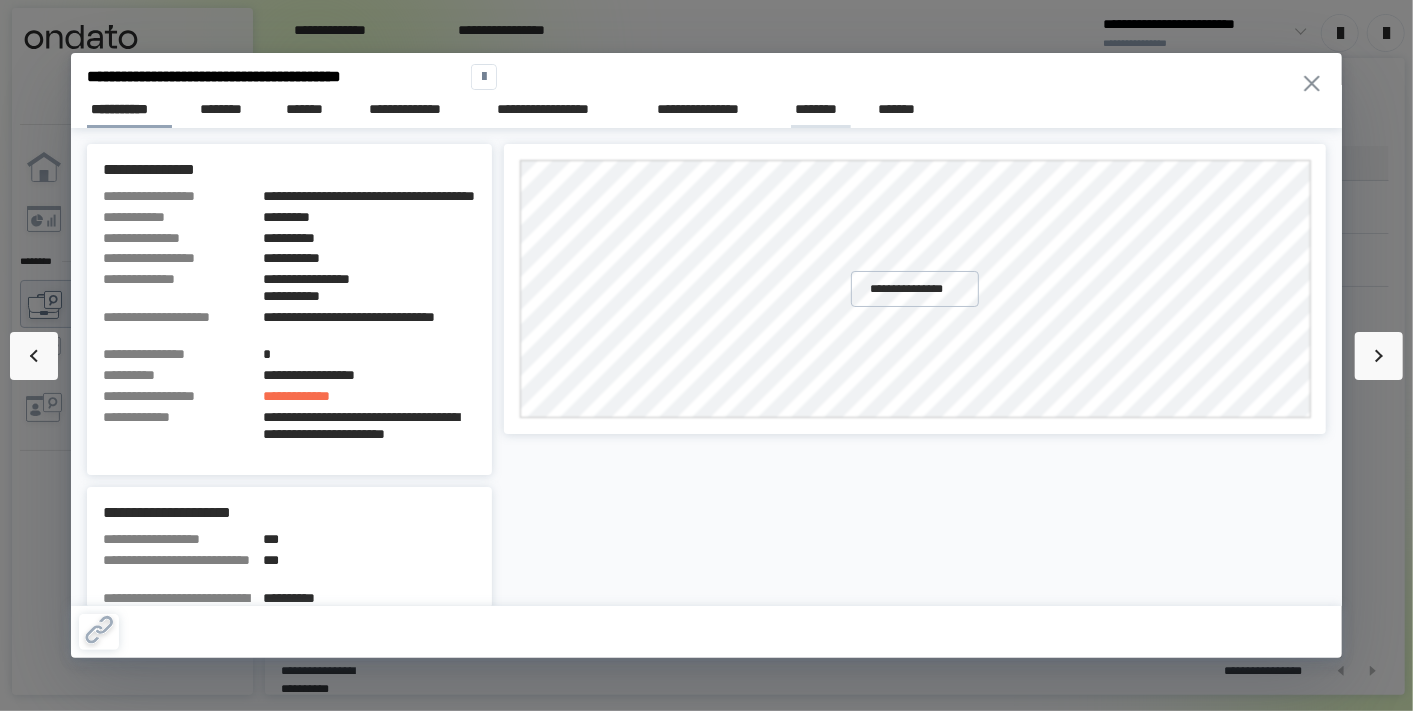 click on "********" at bounding box center (821, 109) 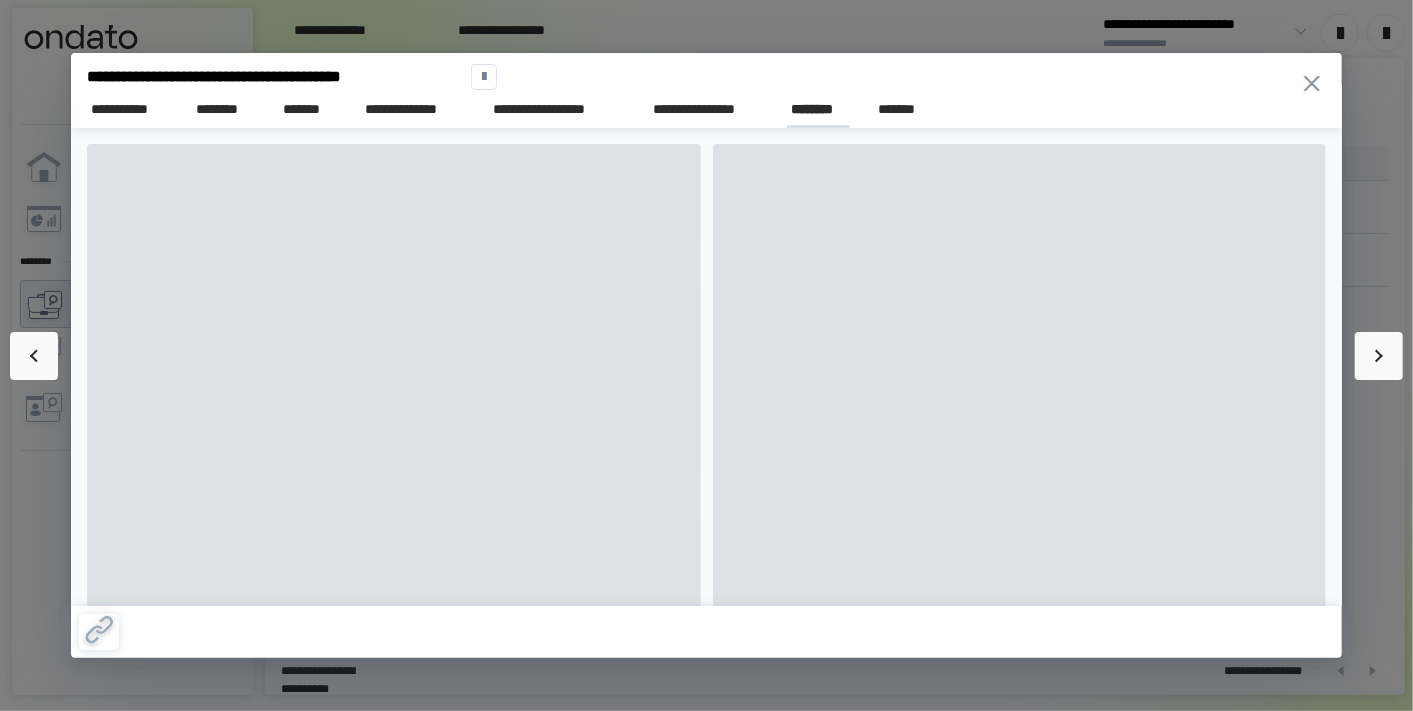 scroll, scrollTop: 0, scrollLeft: 0, axis: both 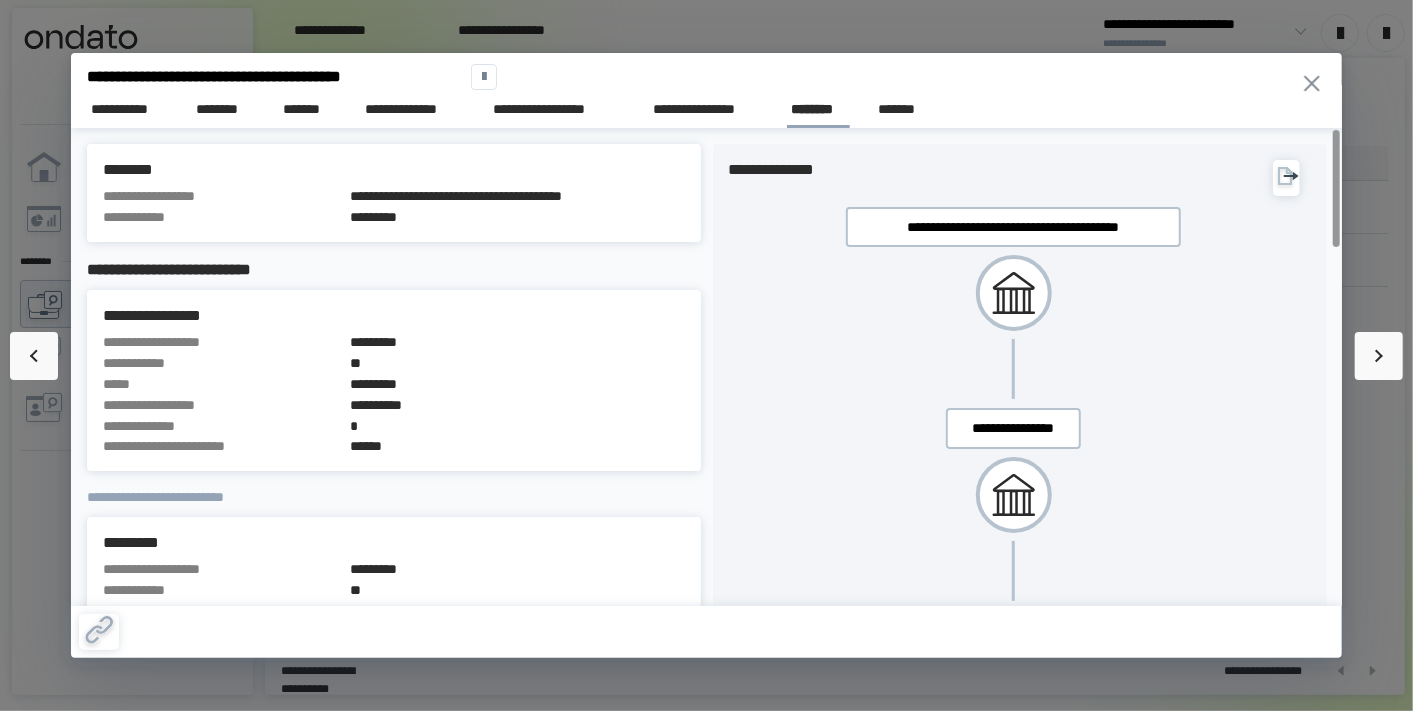 drag, startPoint x: 1334, startPoint y: 208, endPoint x: 1301, endPoint y: 182, distance: 42.0119 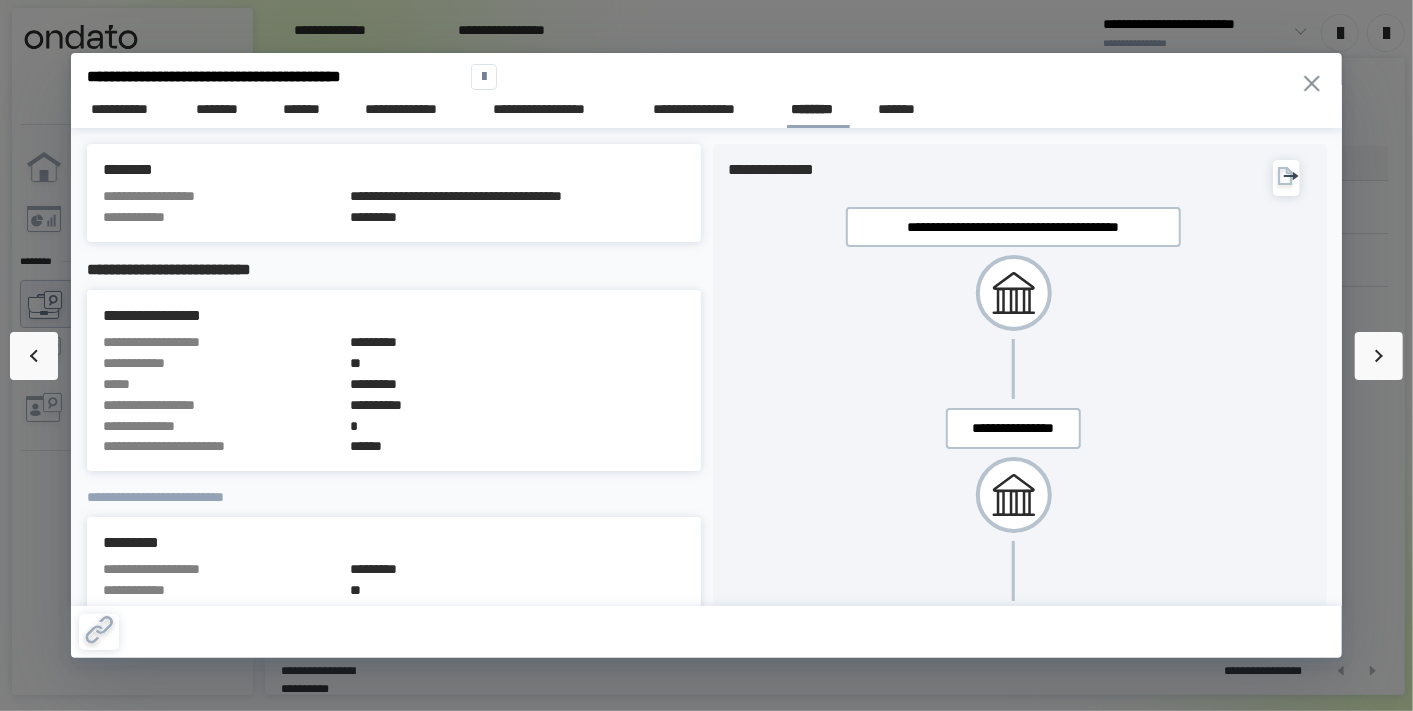 click 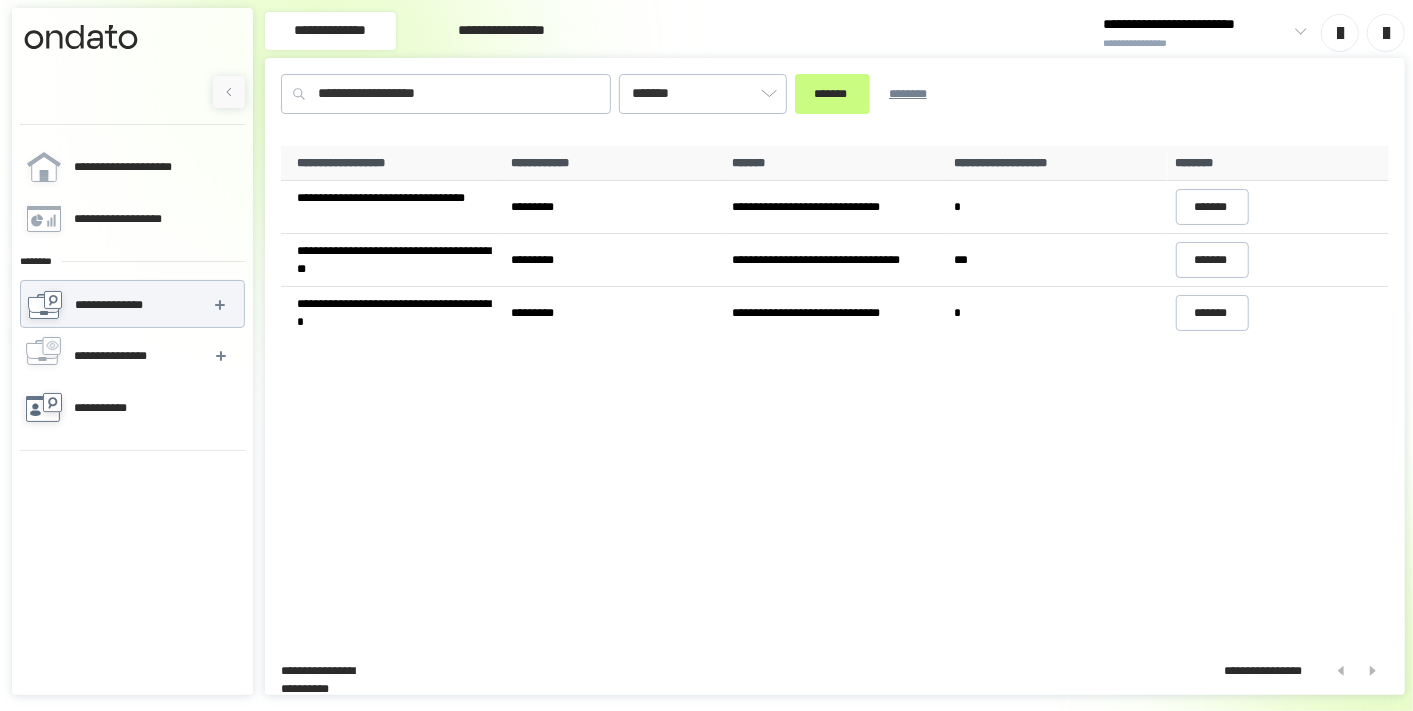 click on "**********" at bounding box center (108, 408) 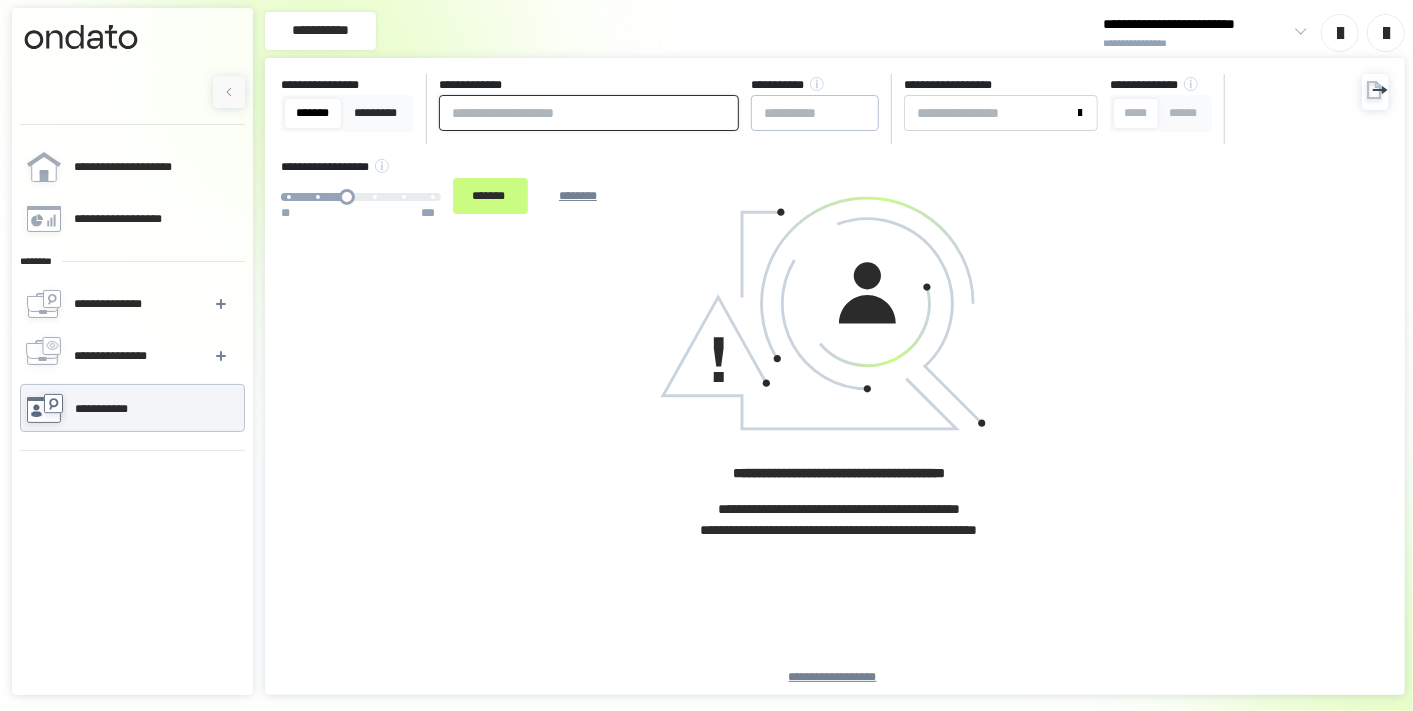 click at bounding box center (589, 113) 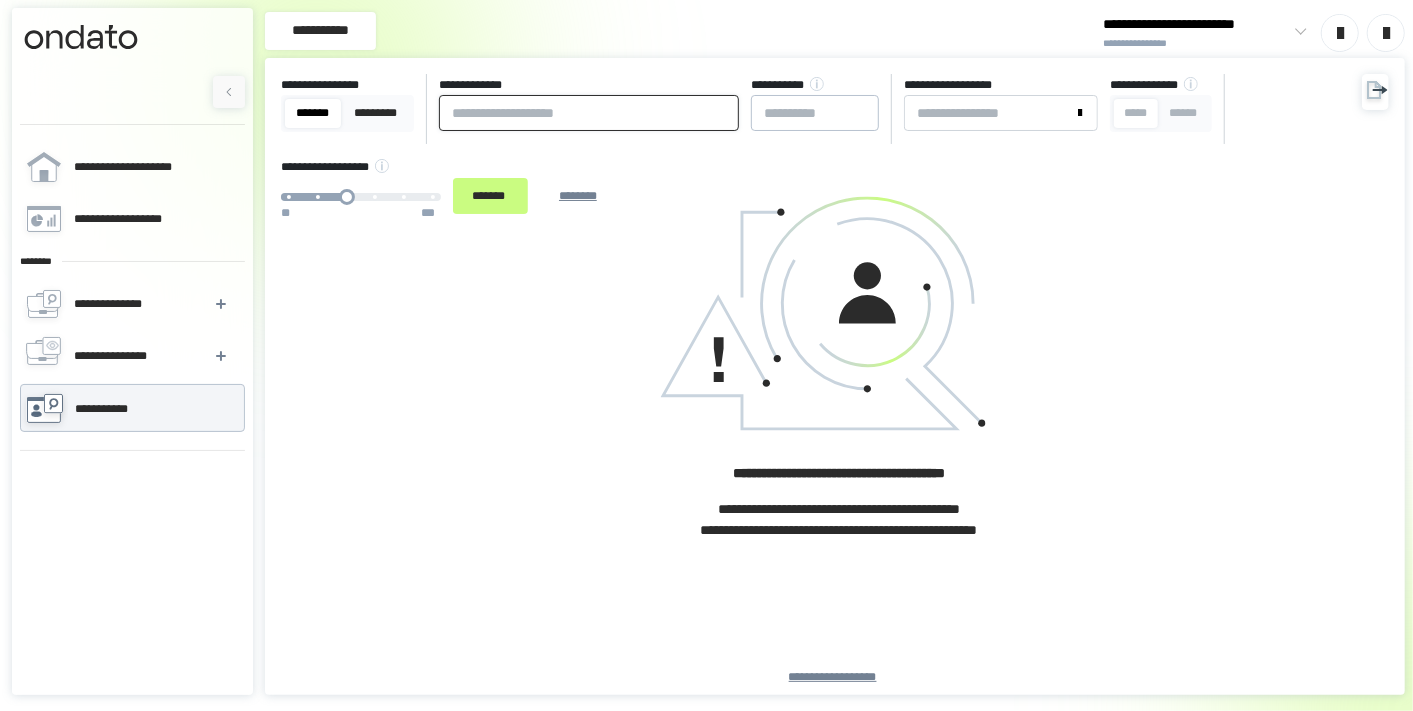 paste on "**********" 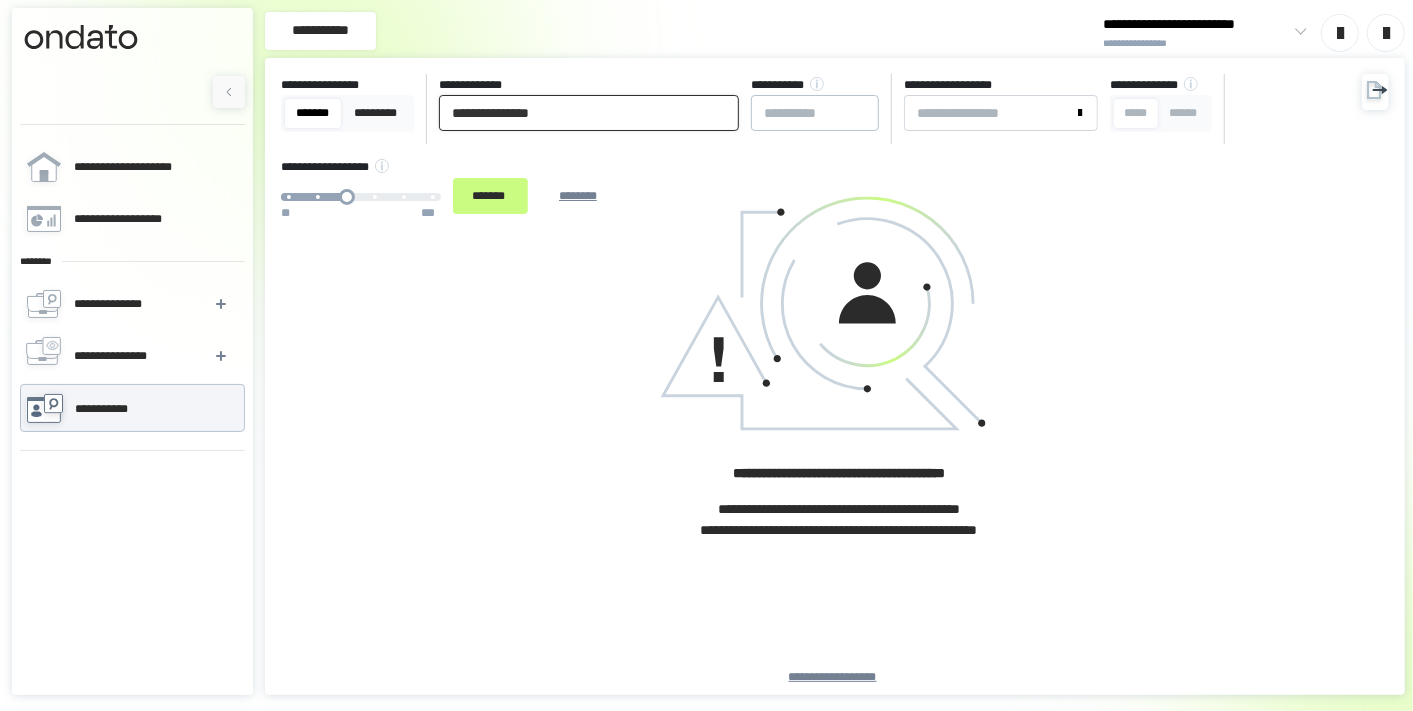 click on "*******" at bounding box center [490, 196] 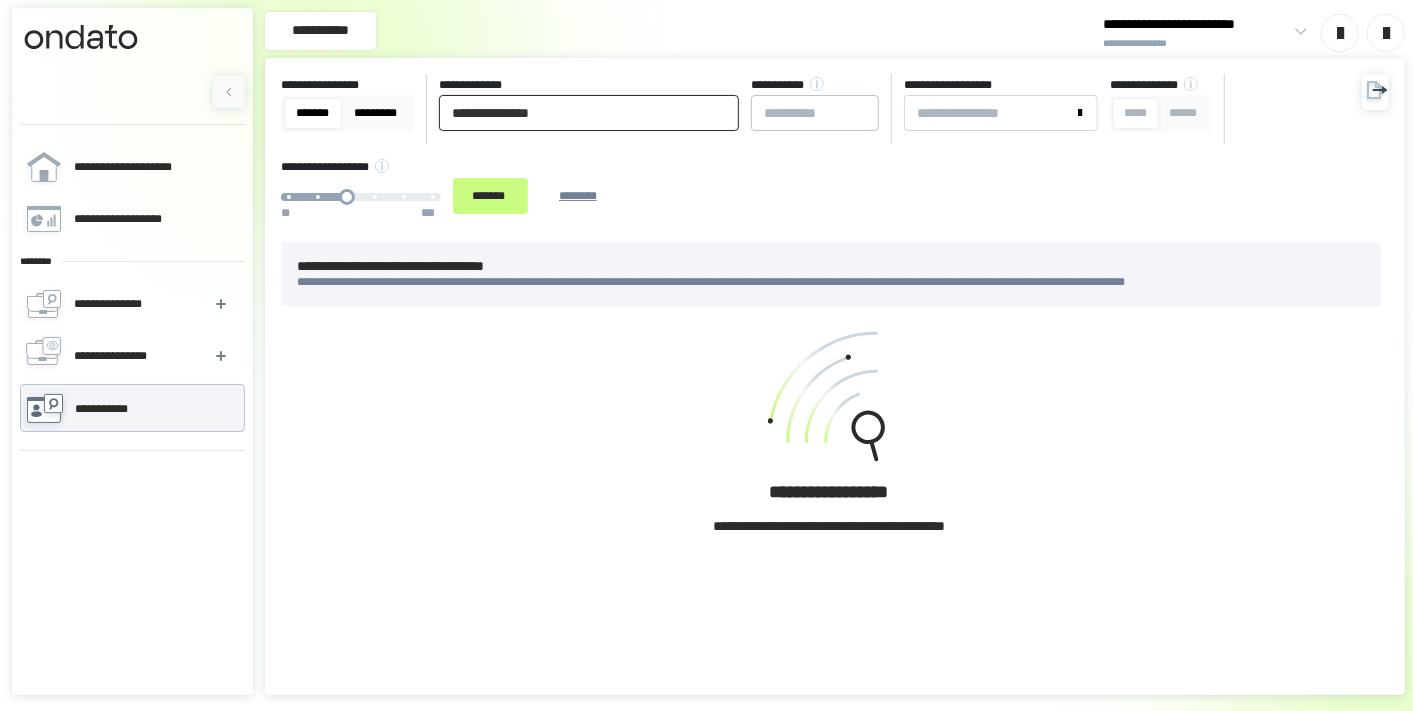 drag, startPoint x: 493, startPoint y: 117, endPoint x: 403, endPoint y: 122, distance: 90.13878 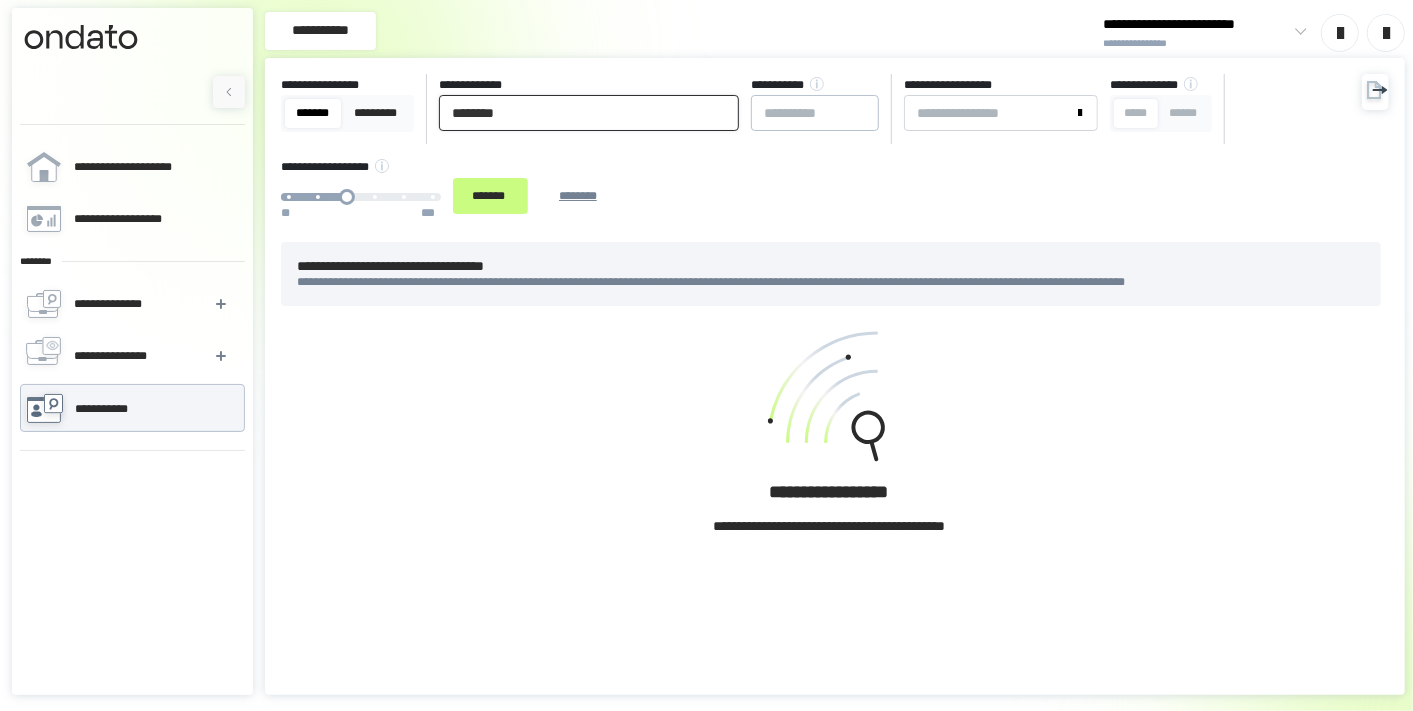 click on "********" at bounding box center [589, 113] 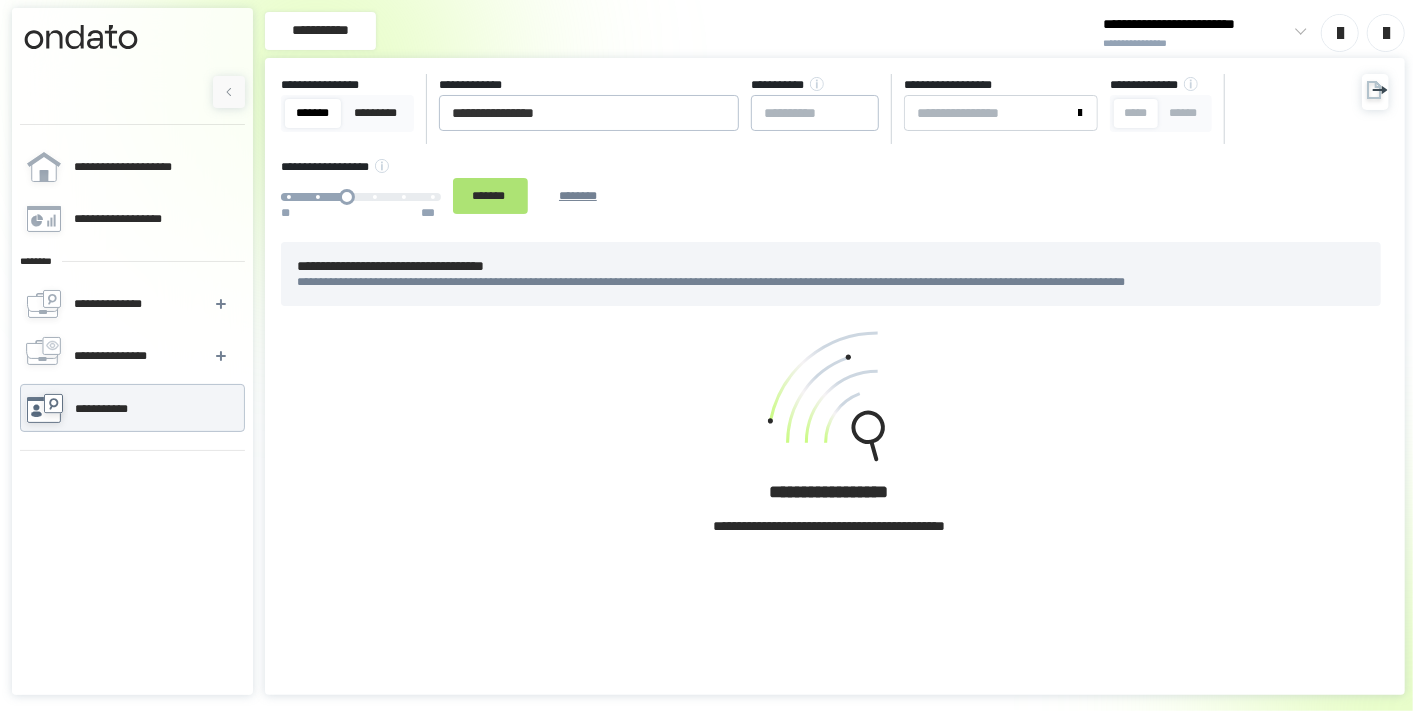 click on "*******" at bounding box center (490, 196) 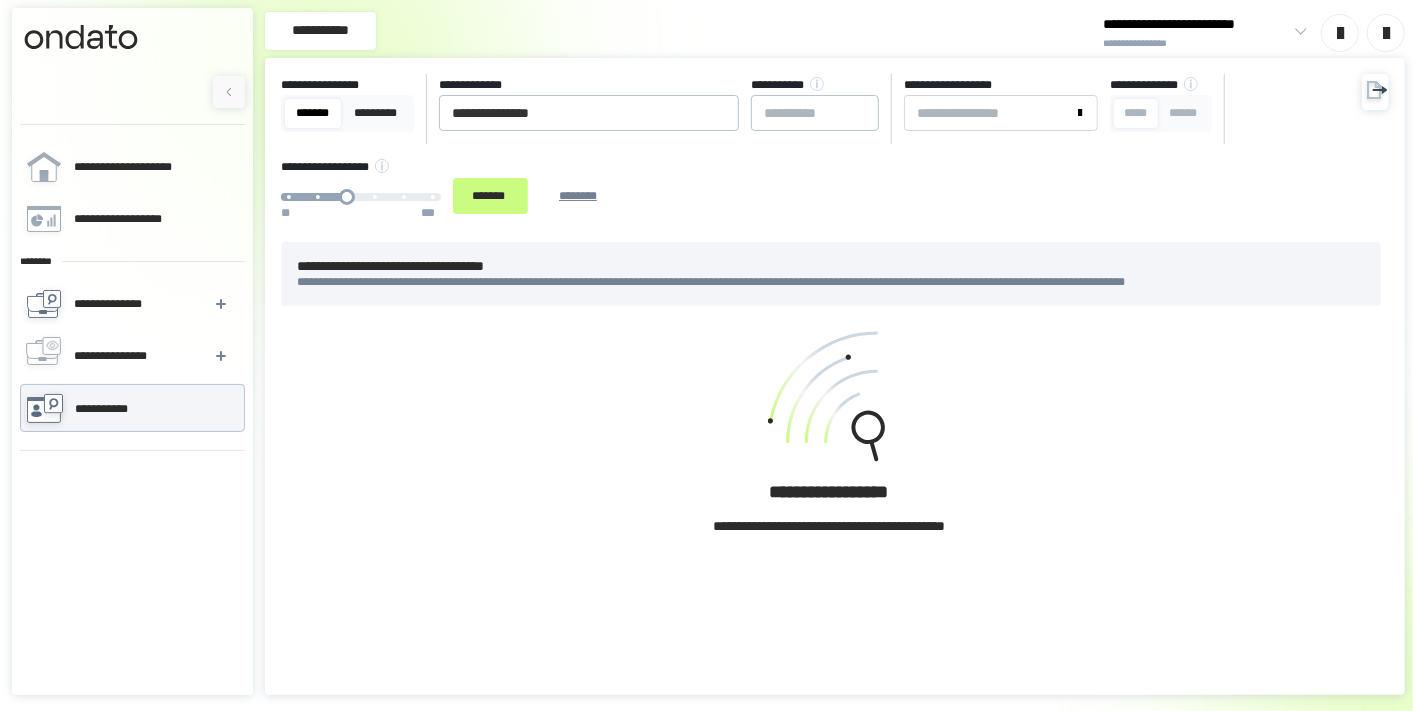 click on "**********" at bounding box center [131, 304] 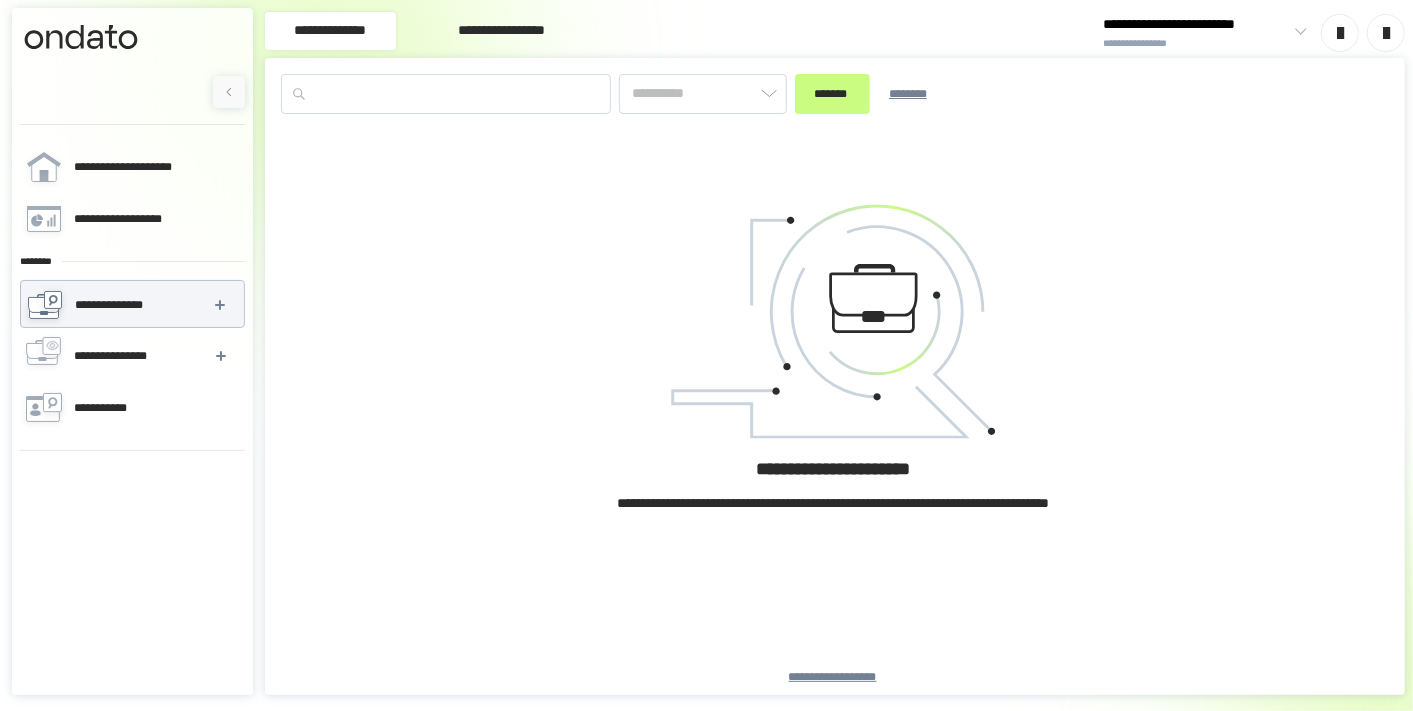 type on "*******" 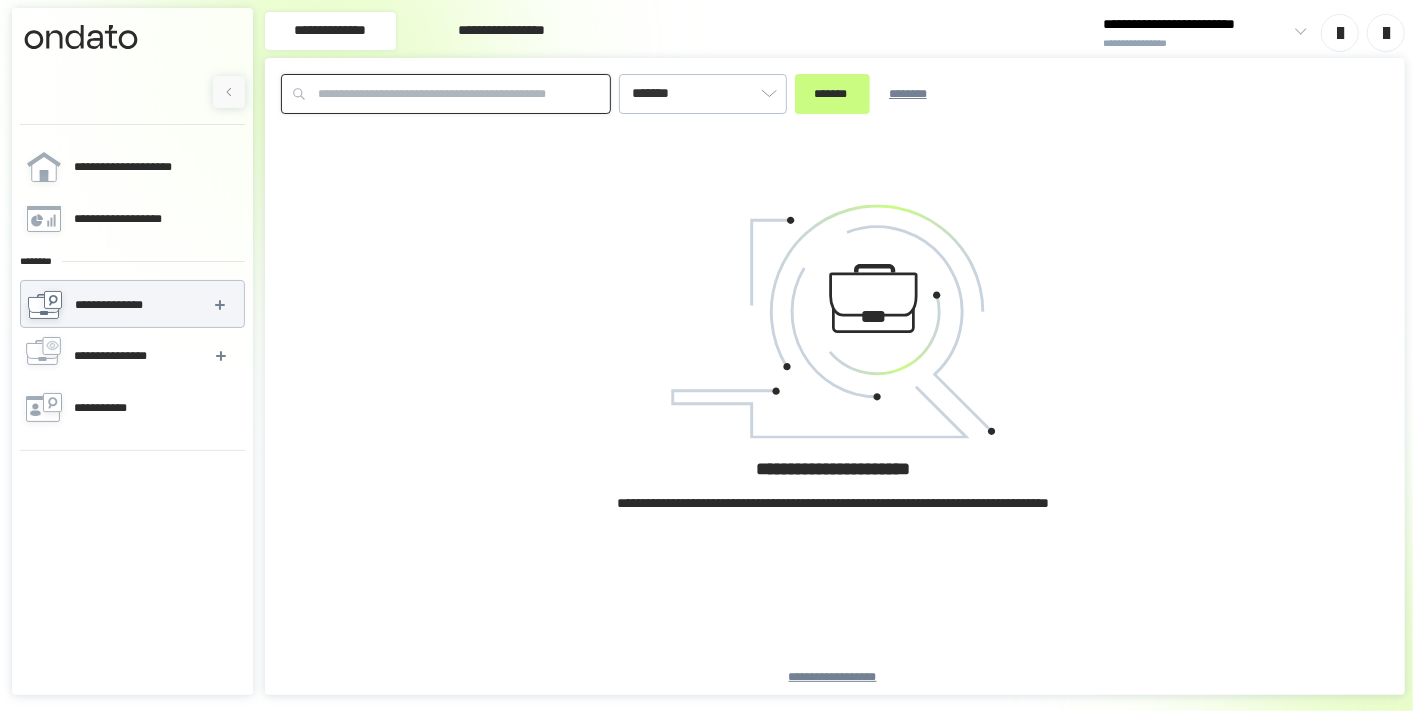 click at bounding box center (446, 94) 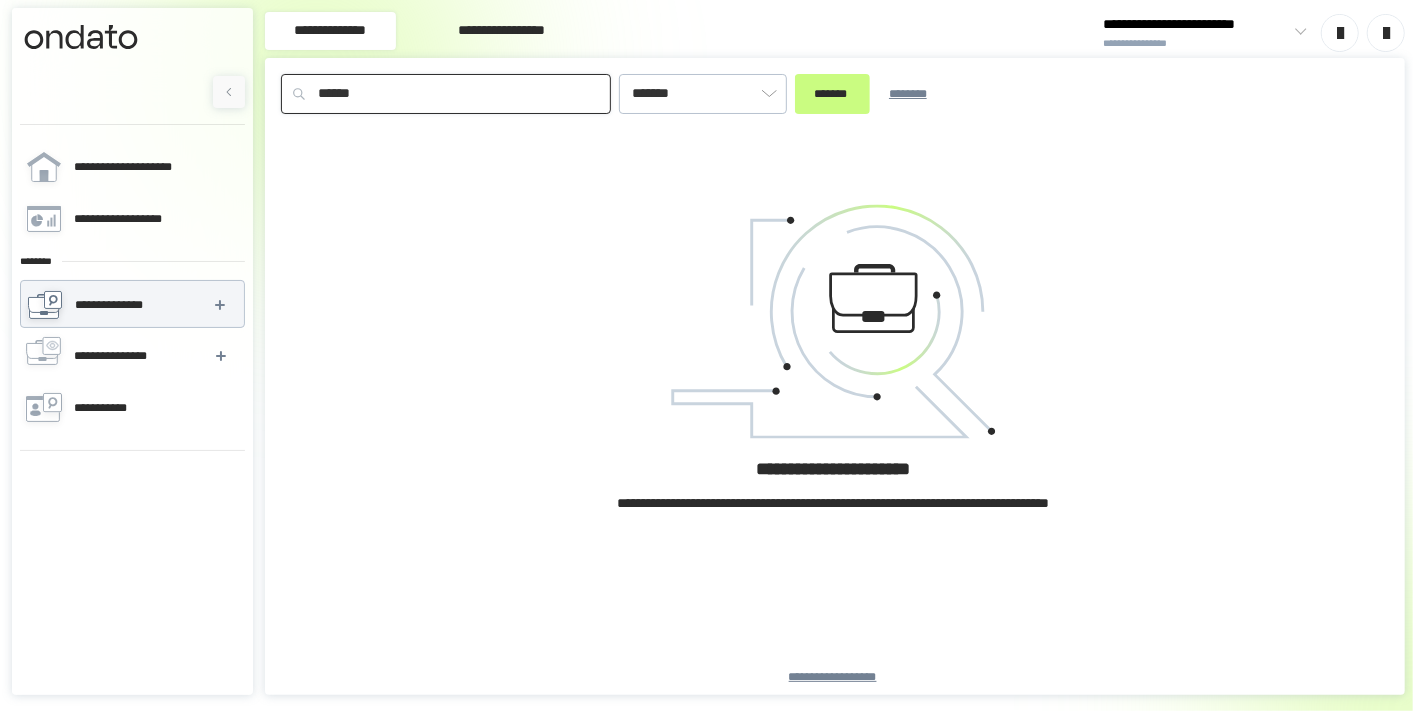 type on "**********" 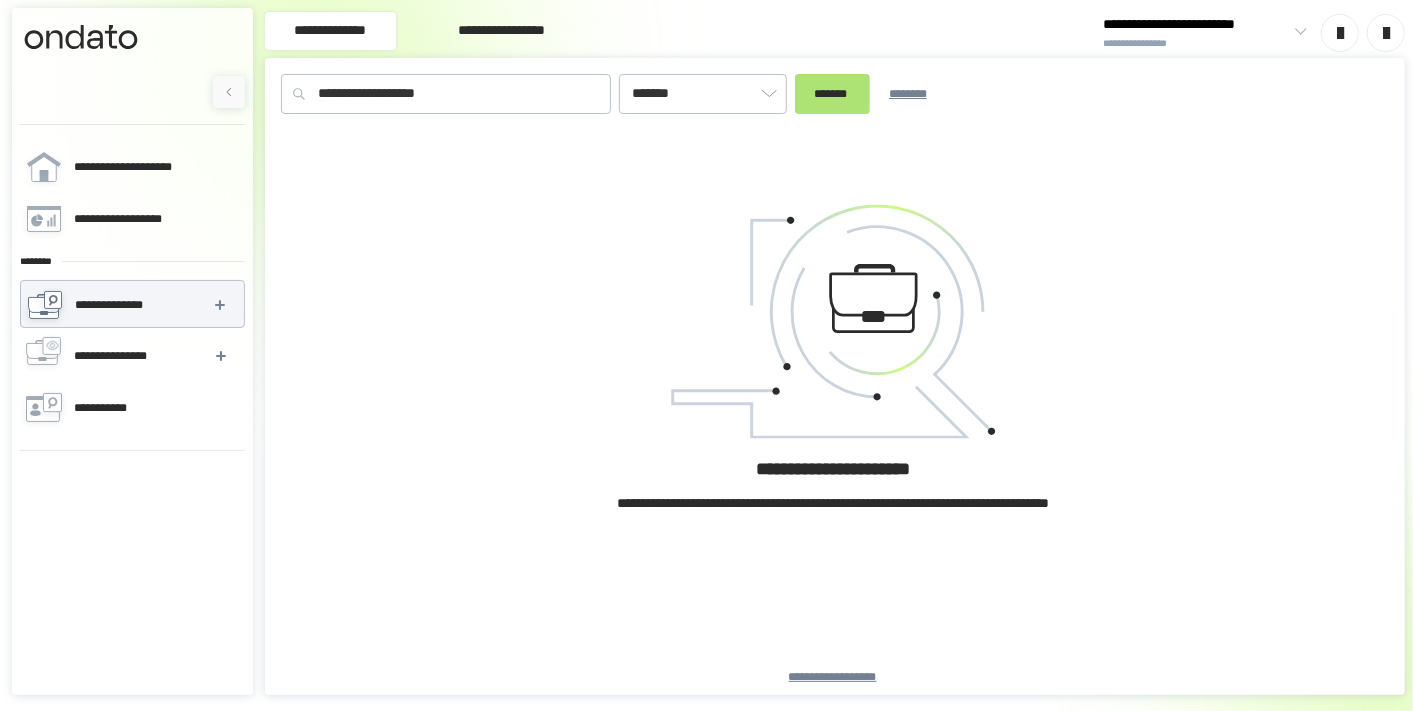 click on "*******" at bounding box center [832, 94] 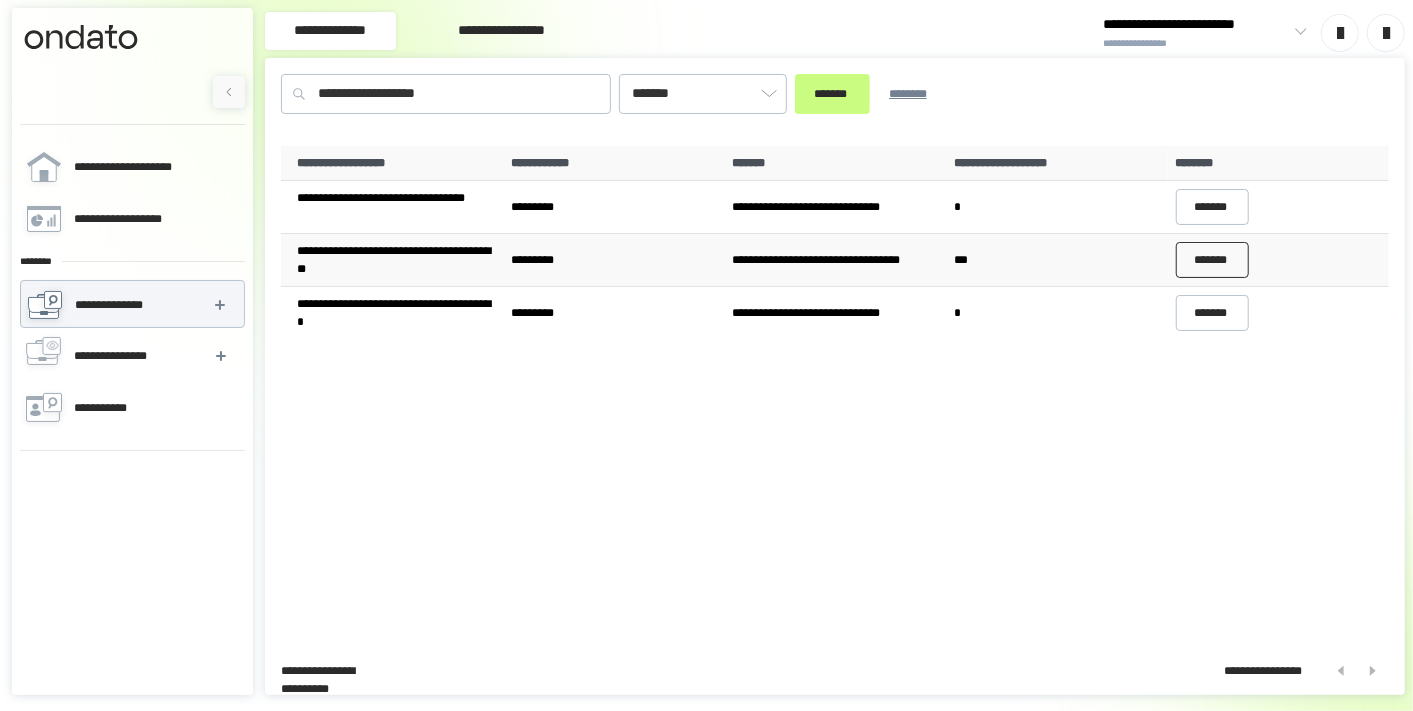 click on "*******" at bounding box center (1213, 260) 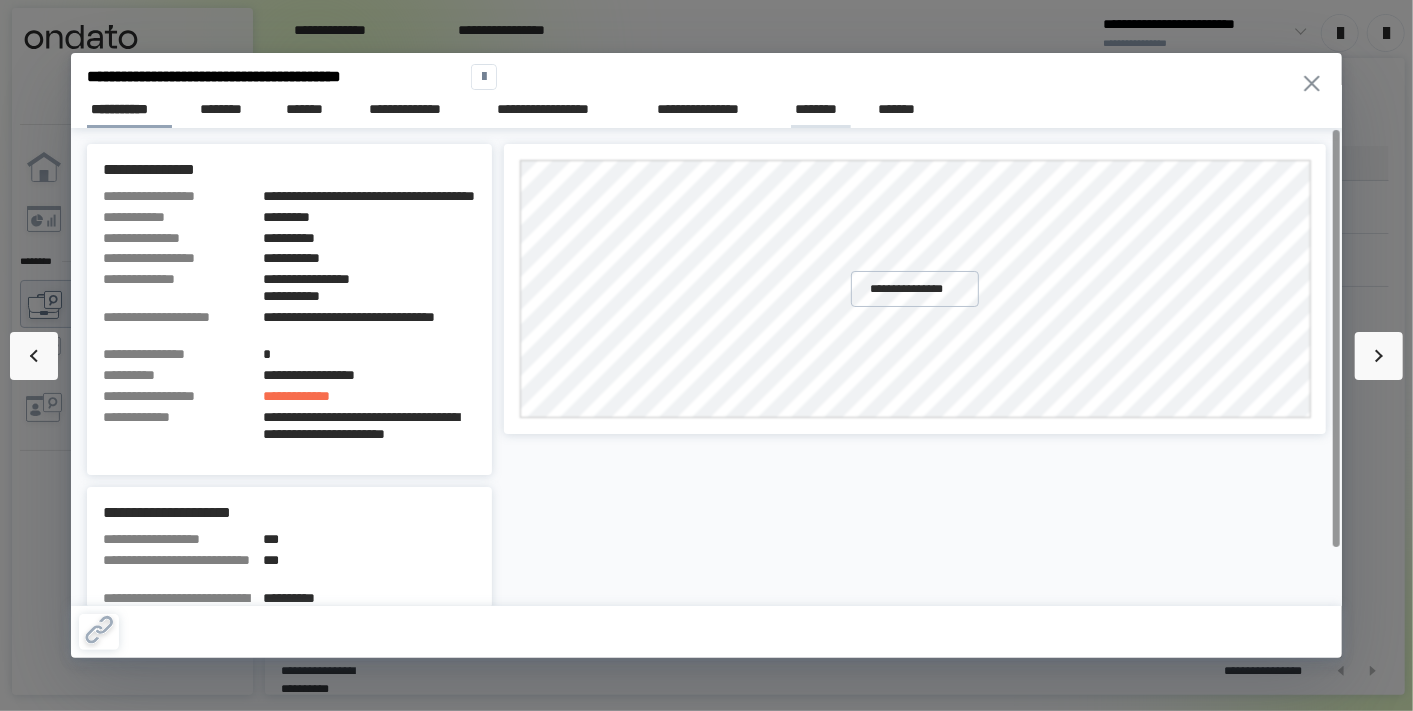 click on "********" at bounding box center [821, 109] 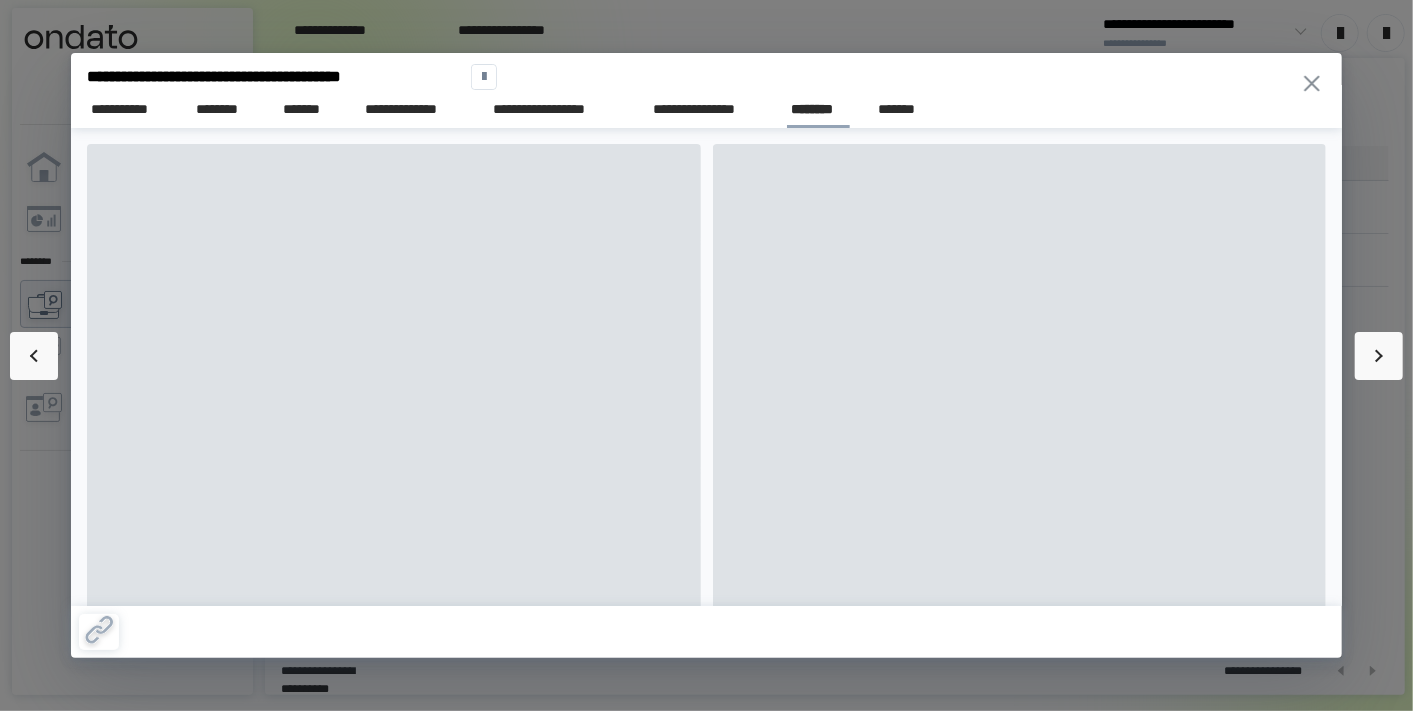 scroll, scrollTop: 0, scrollLeft: 0, axis: both 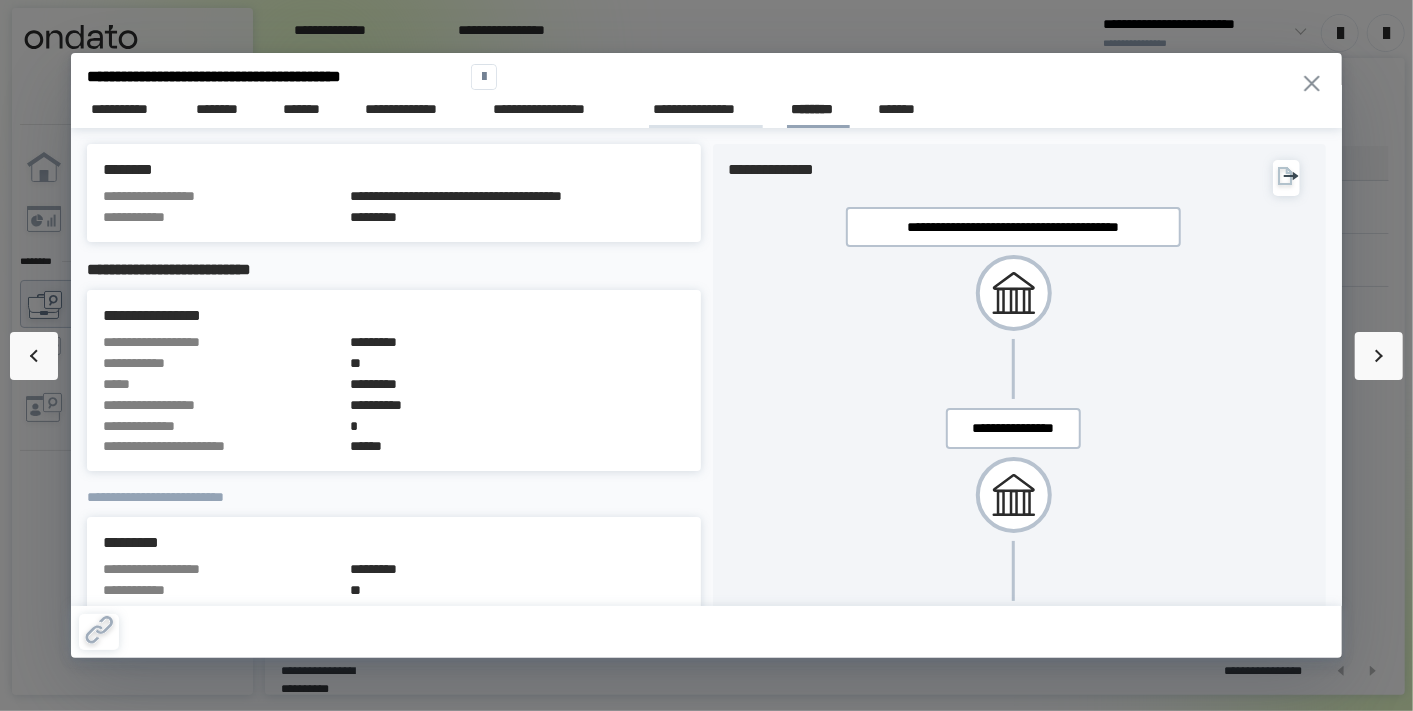 click on "**********" at bounding box center [706, 109] 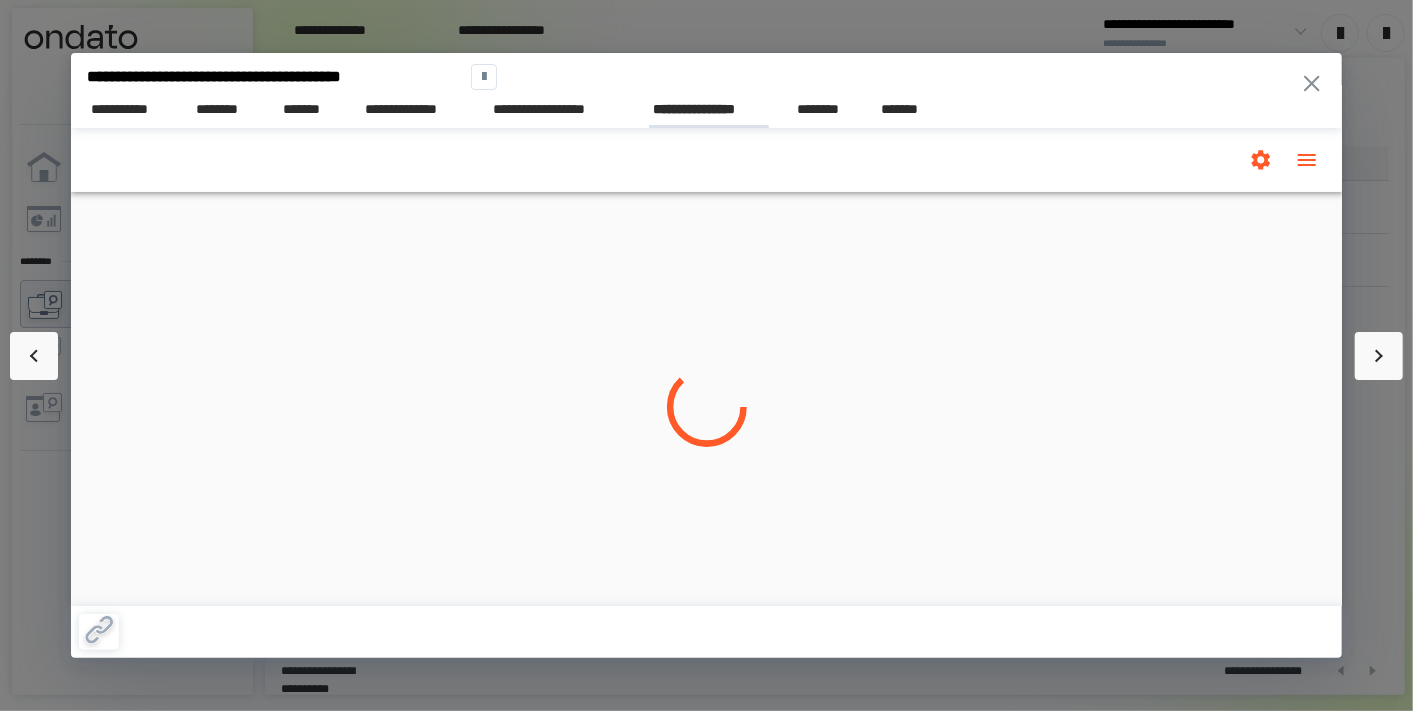 scroll, scrollTop: 0, scrollLeft: 0, axis: both 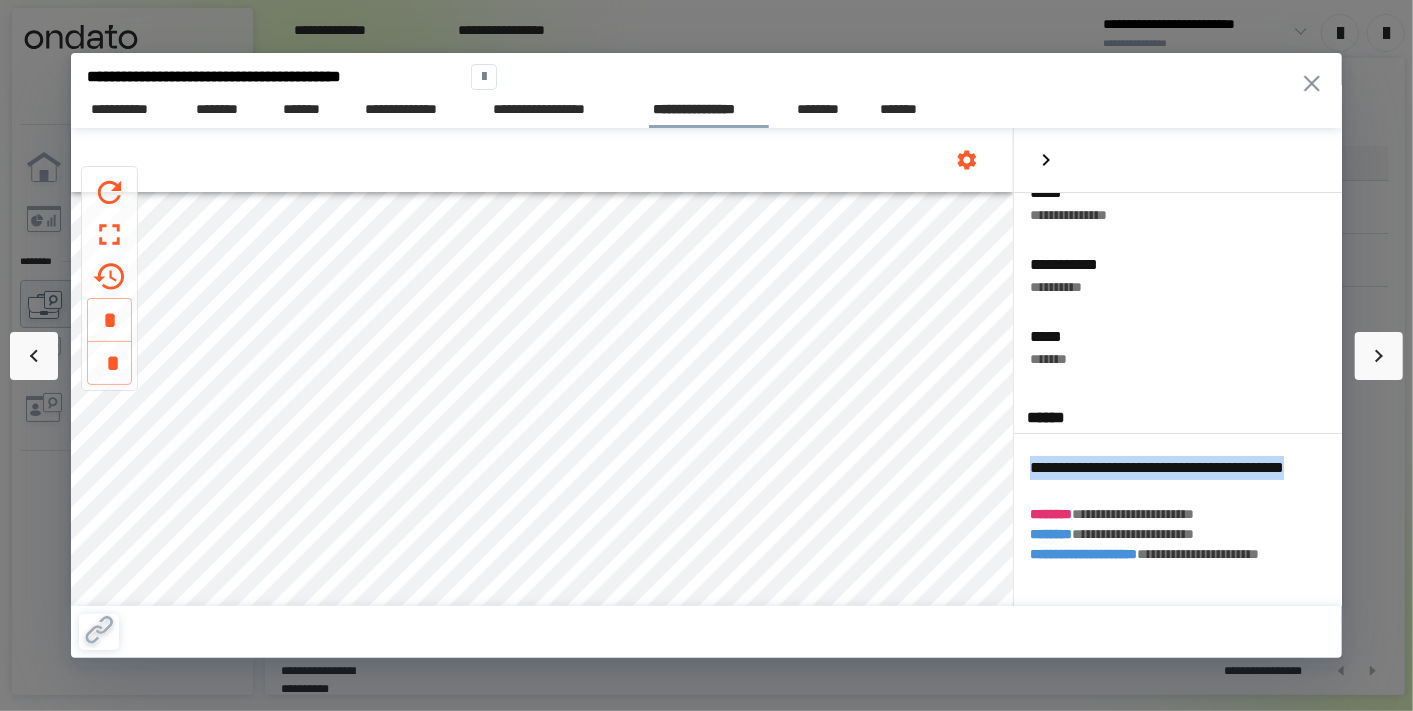 drag, startPoint x: 1017, startPoint y: 462, endPoint x: 1097, endPoint y: 490, distance: 84.758484 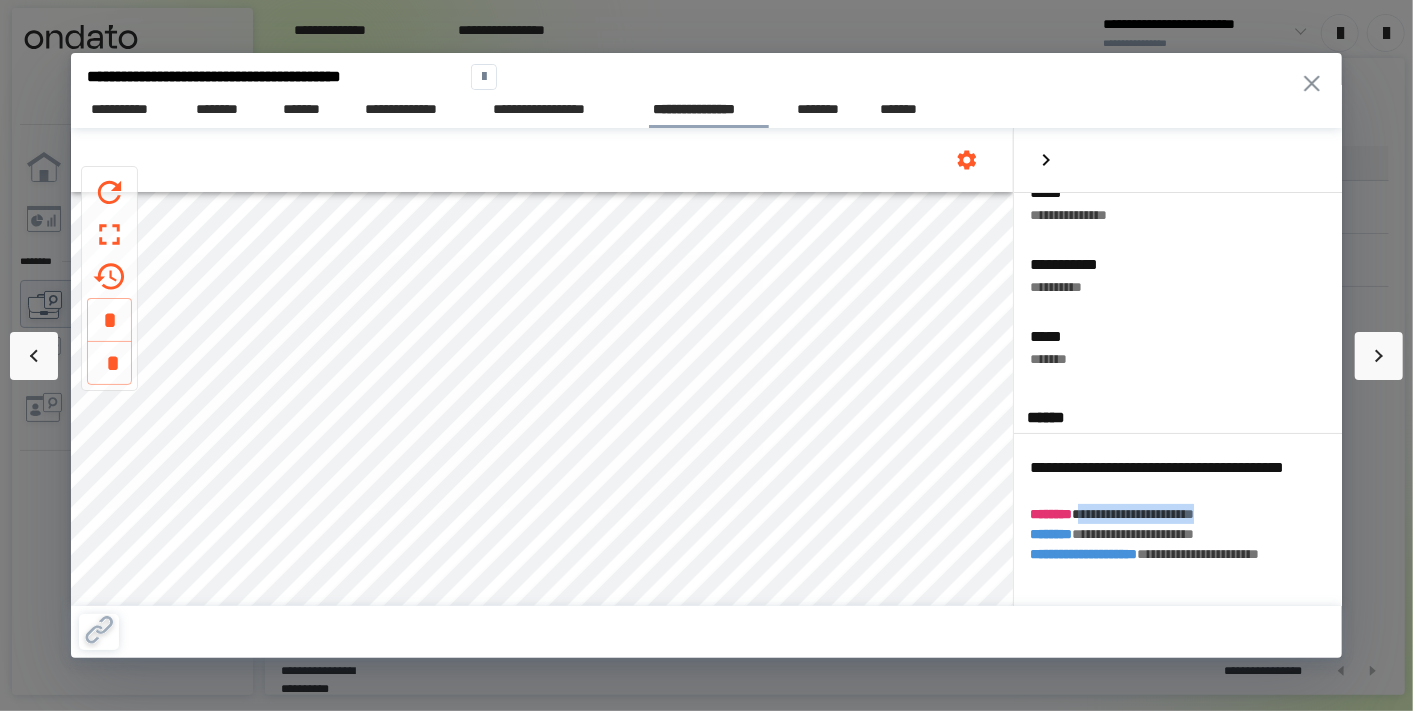 drag, startPoint x: 1251, startPoint y: 510, endPoint x: 1093, endPoint y: 512, distance: 158.01266 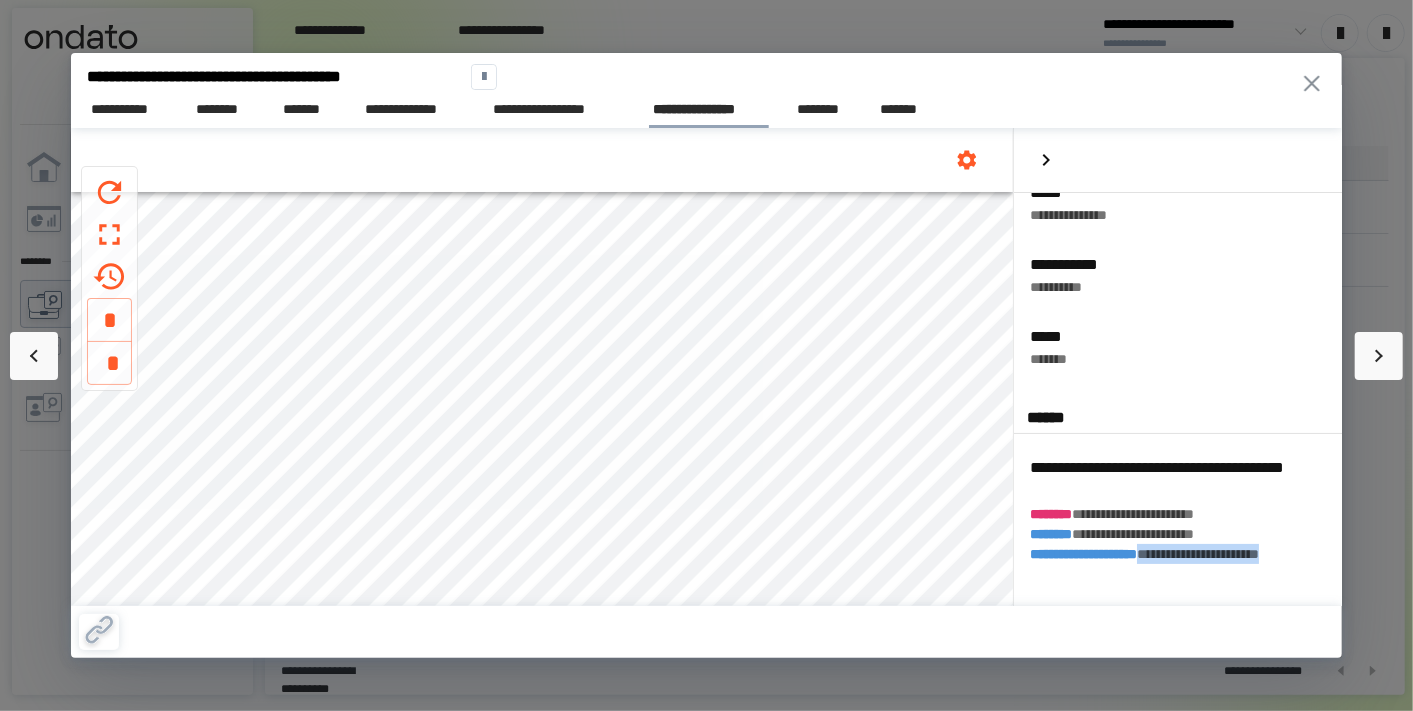 drag, startPoint x: 1171, startPoint y: 552, endPoint x: 1207, endPoint y: 583, distance: 47.507893 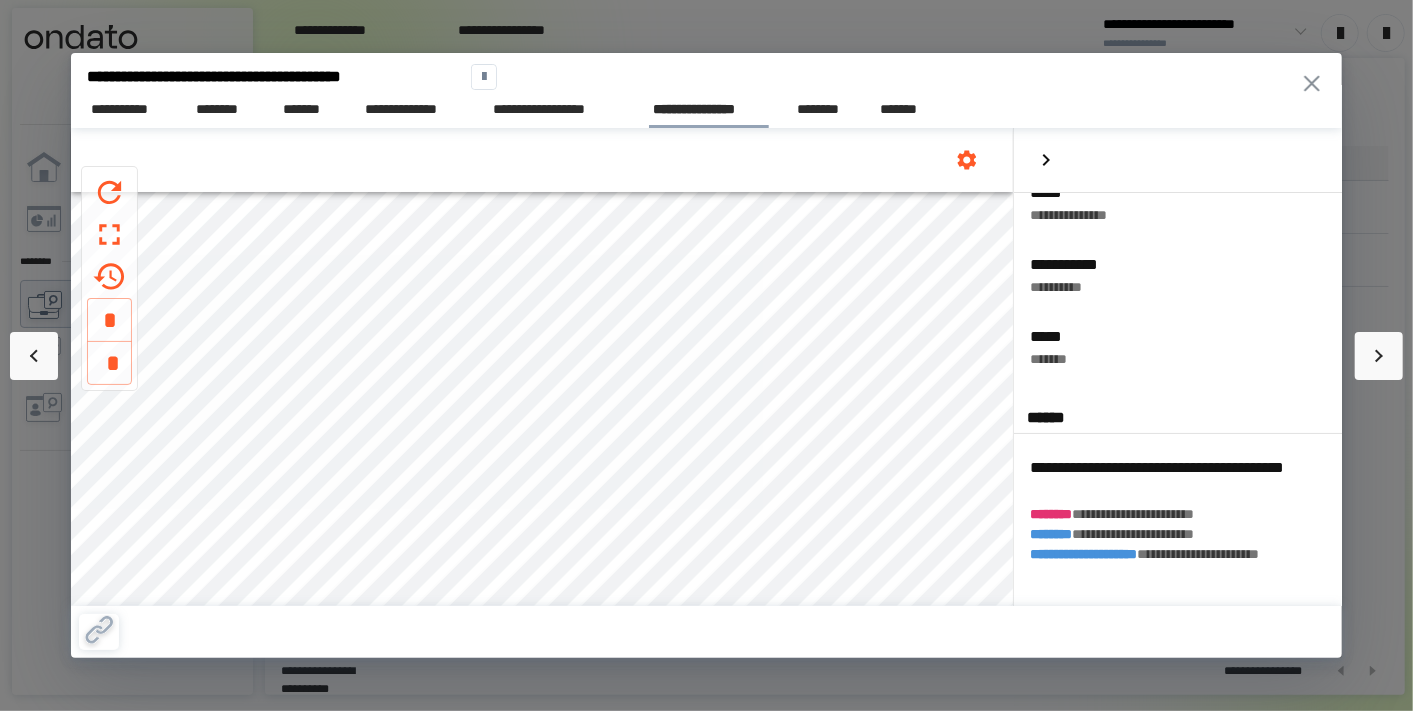 click on "**********" at bounding box center [1169, 286] 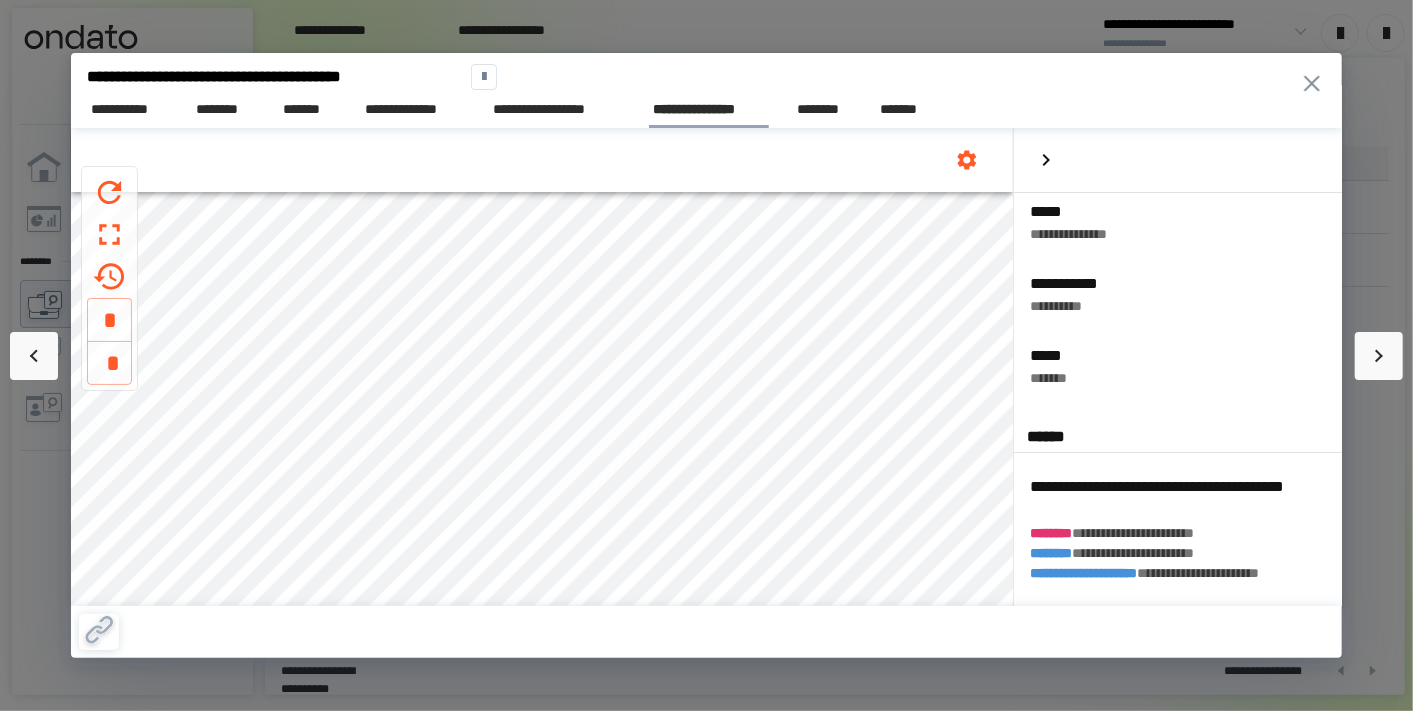 scroll, scrollTop: 17, scrollLeft: 0, axis: vertical 